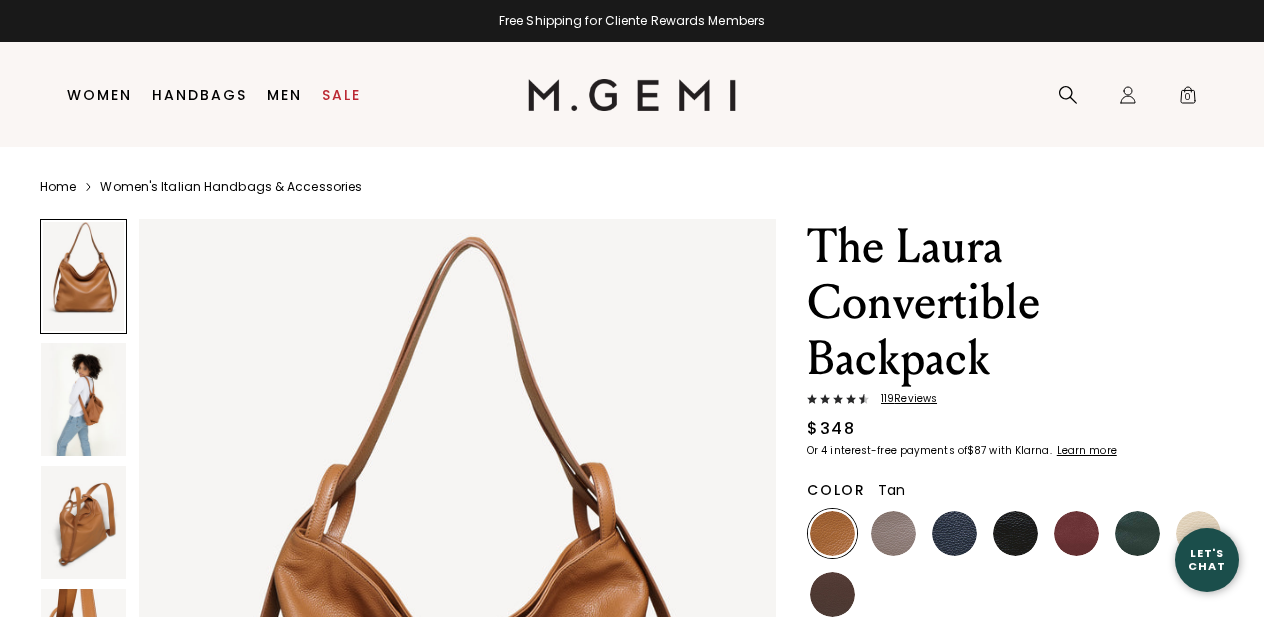 scroll, scrollTop: 0, scrollLeft: 0, axis: both 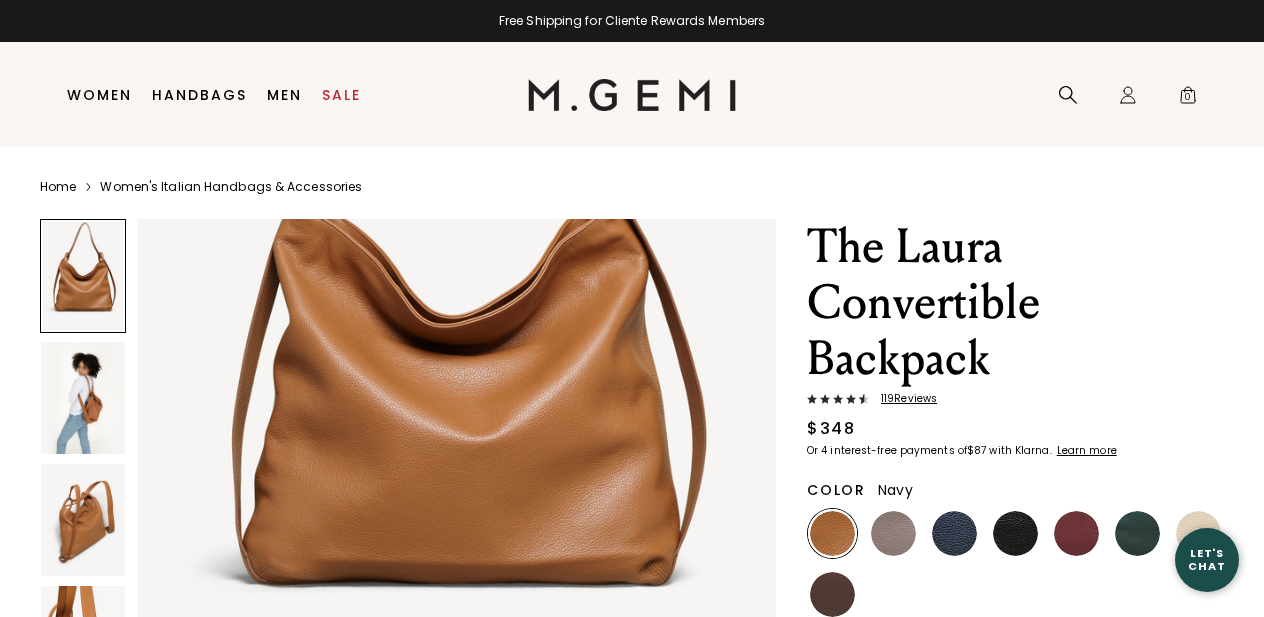 click at bounding box center (954, 533) 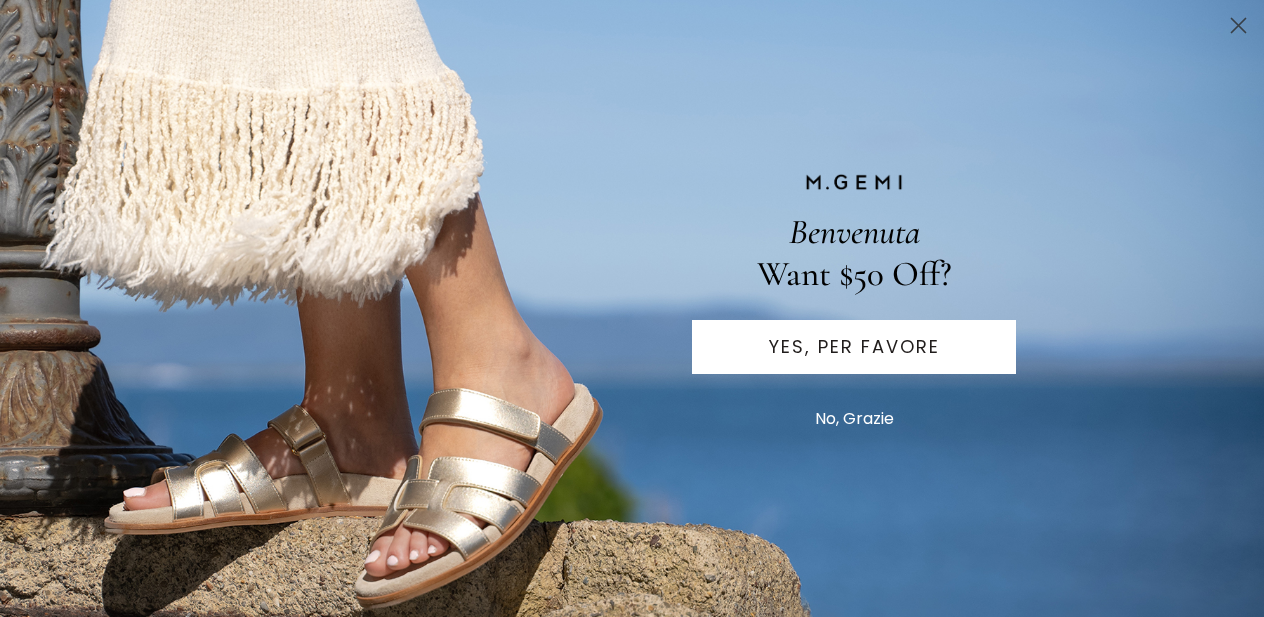 scroll, scrollTop: 0, scrollLeft: 0, axis: both 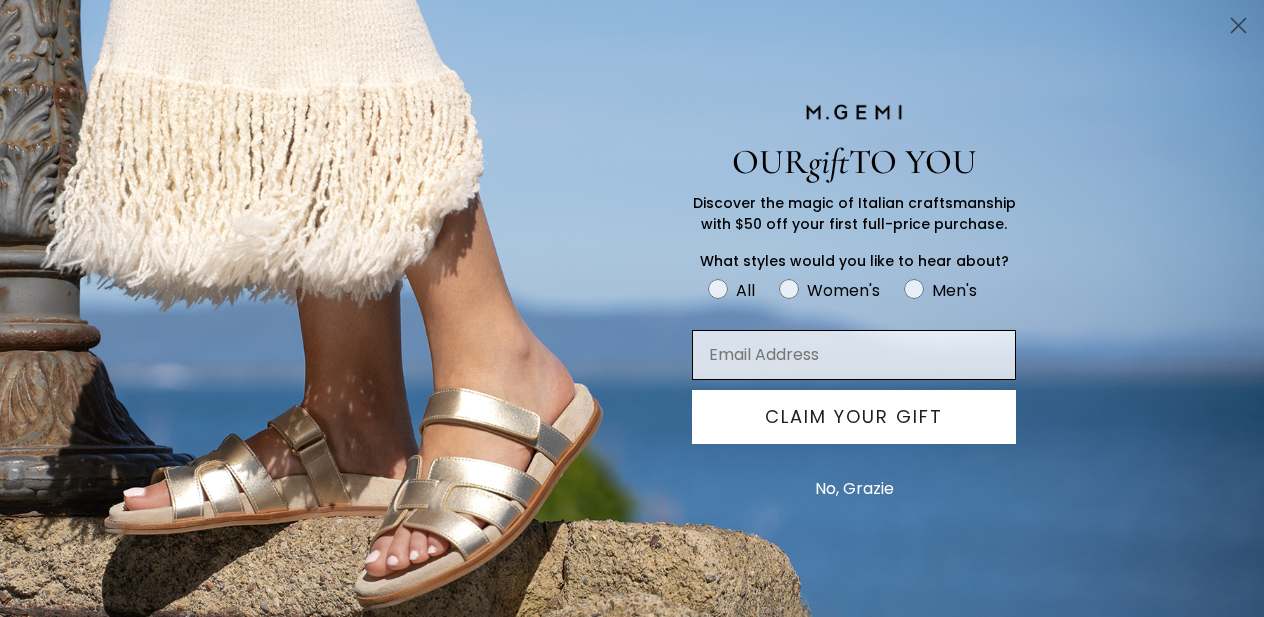 click at bounding box center [854, 355] 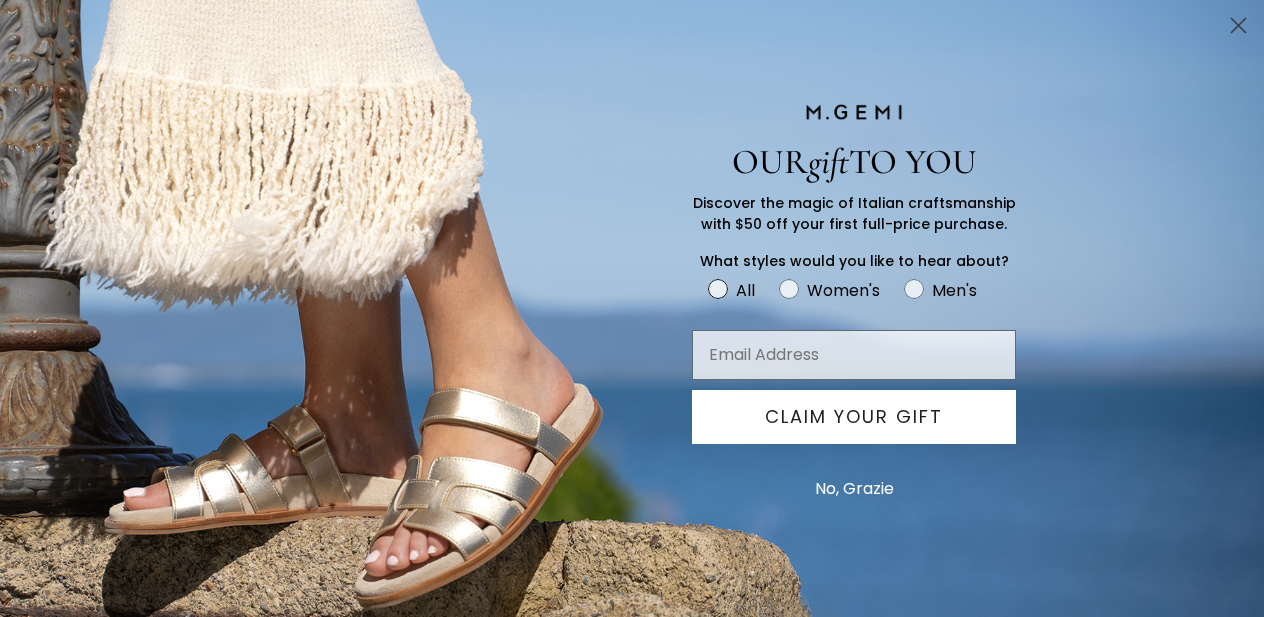 click 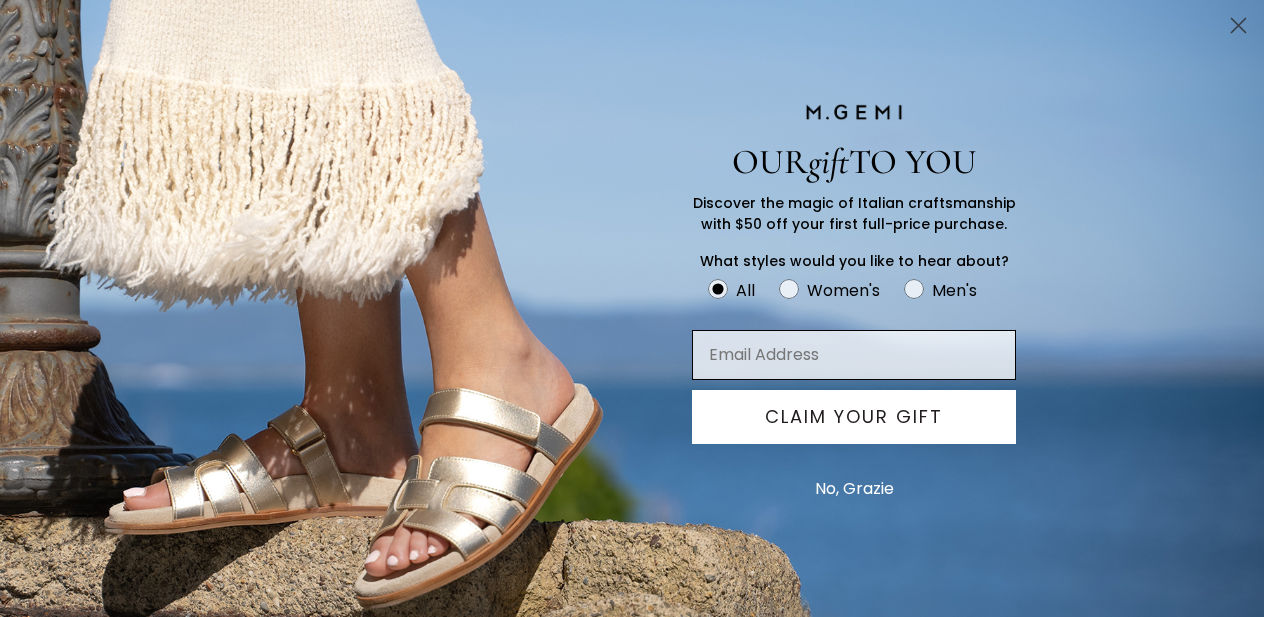click at bounding box center [854, 355] 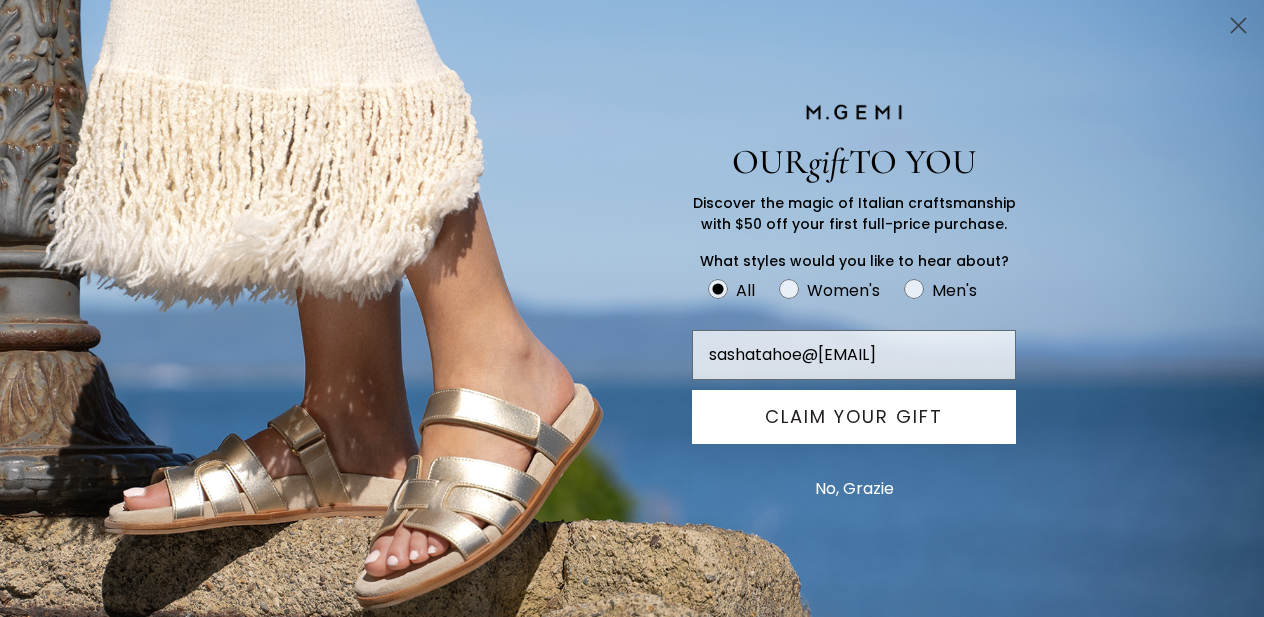 type on "sashatahoe@gmail.com" 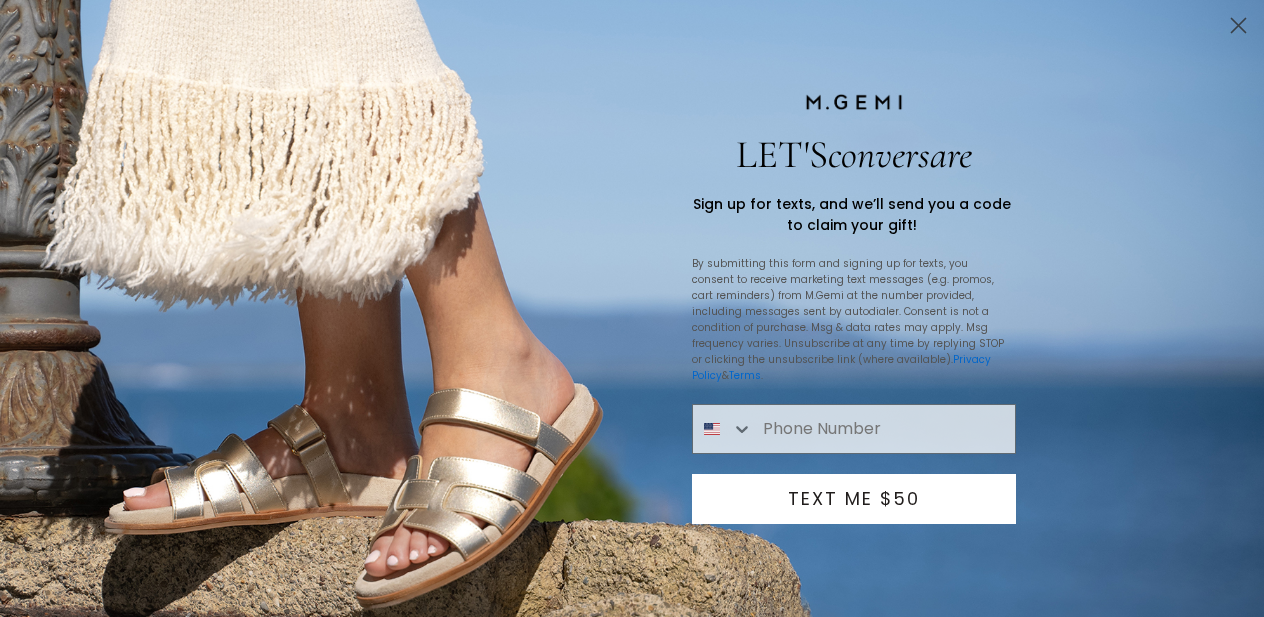 click on "TEXT ME $50" at bounding box center (854, 499) 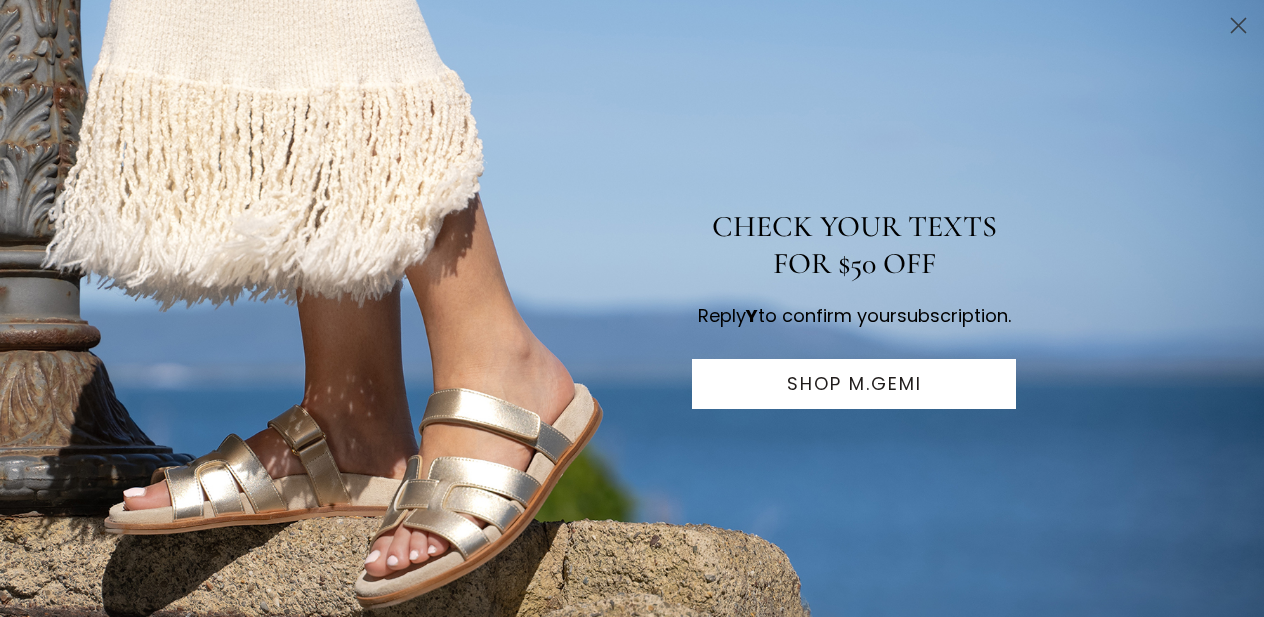 click on "SHOP M.GEMI" at bounding box center (854, 384) 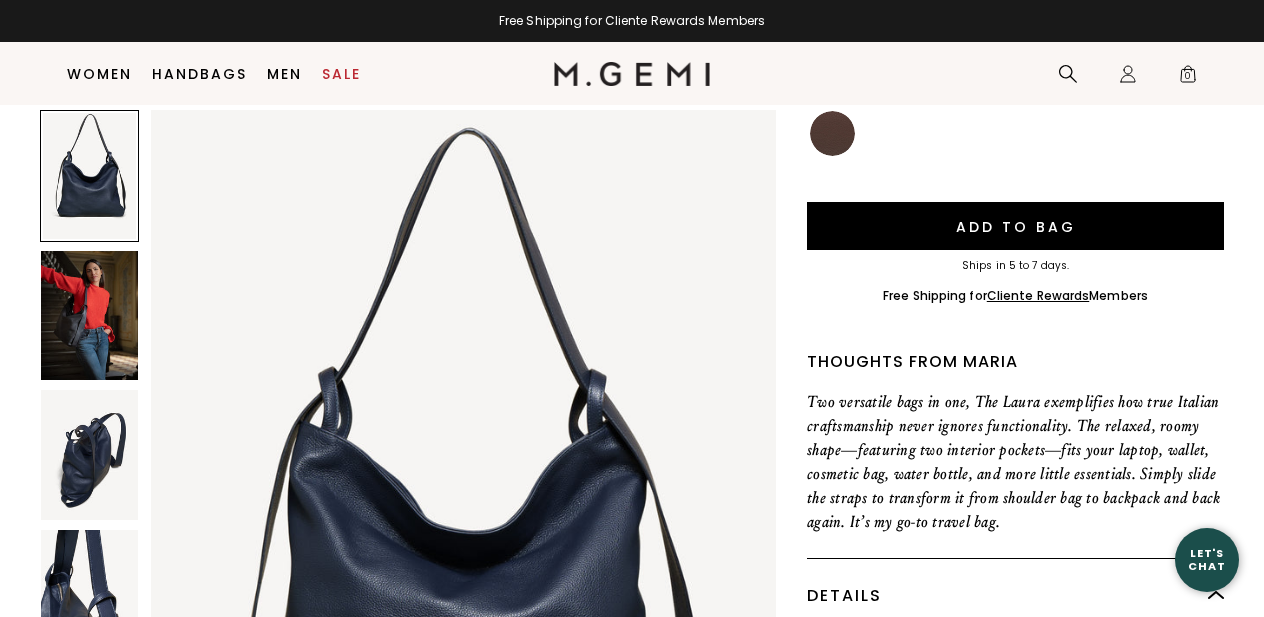 scroll, scrollTop: 425, scrollLeft: 0, axis: vertical 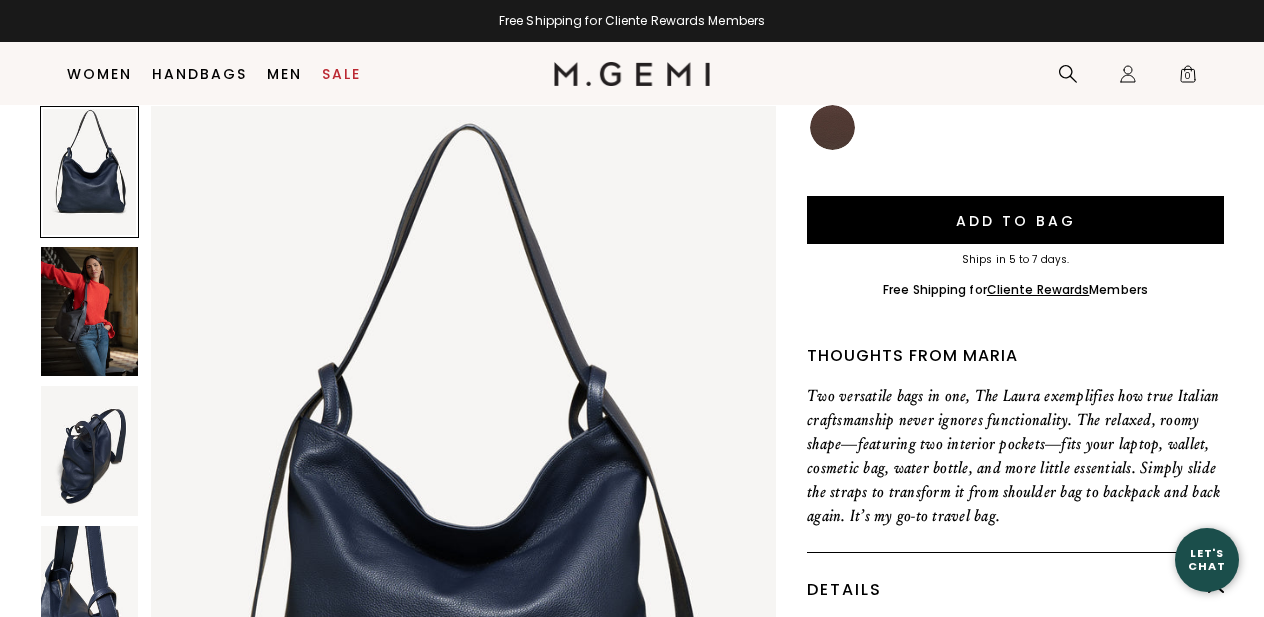 click at bounding box center (89, 451) 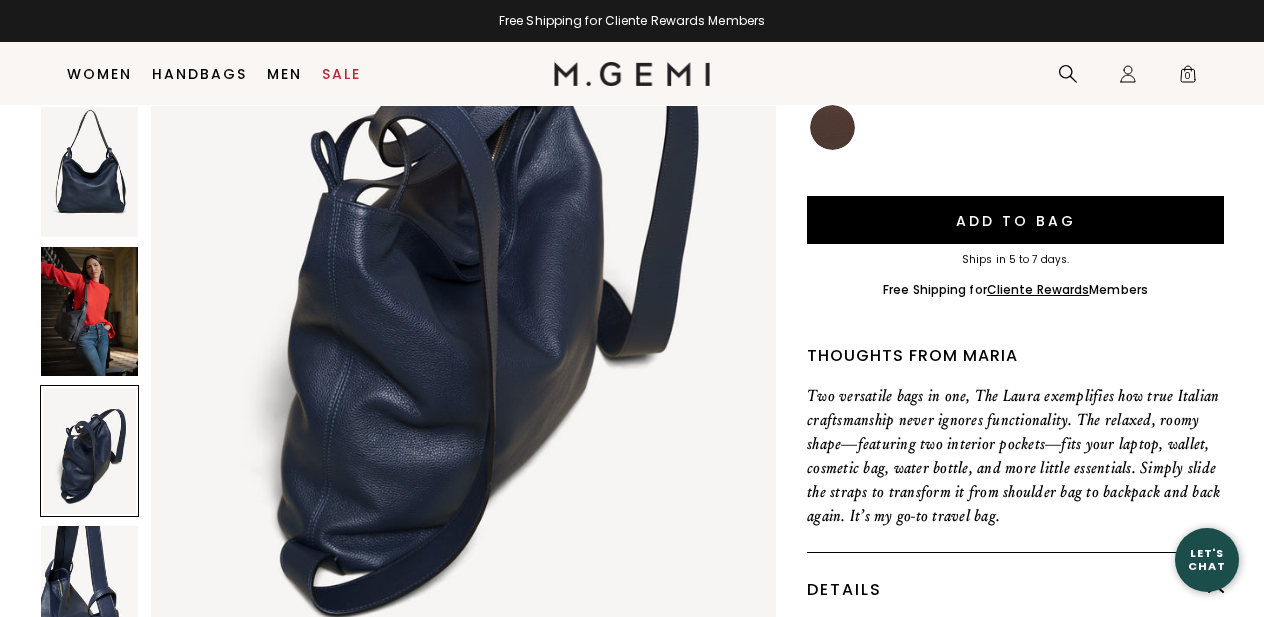 scroll, scrollTop: 1984, scrollLeft: 0, axis: vertical 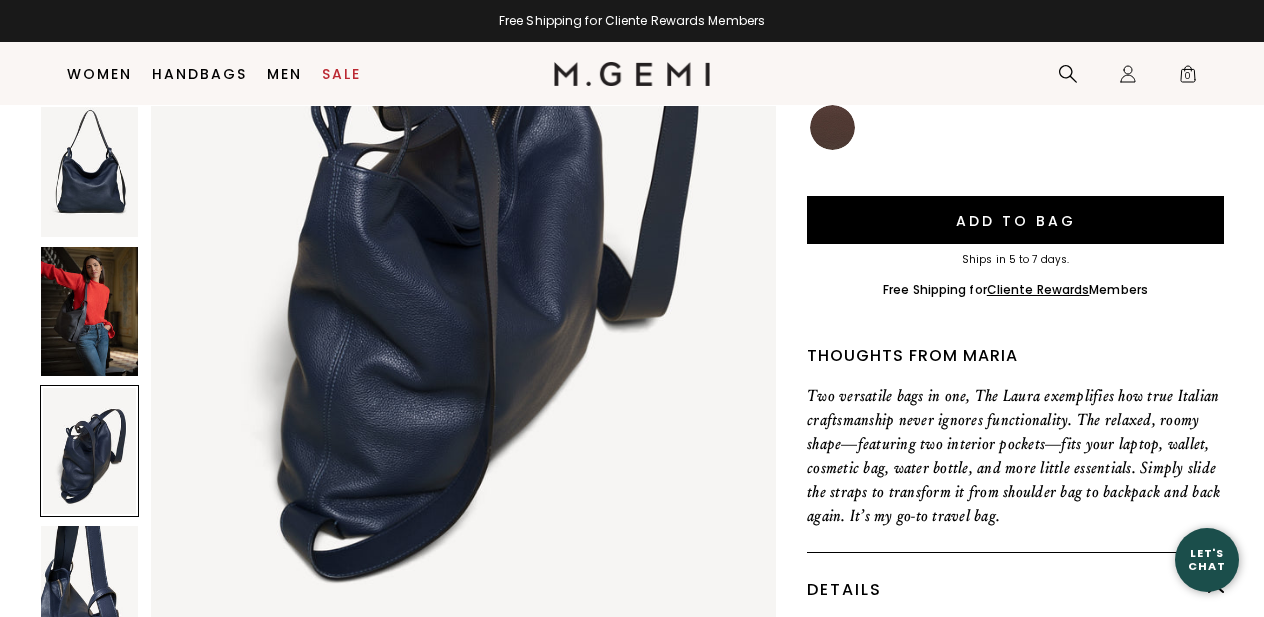 click at bounding box center [89, 591] 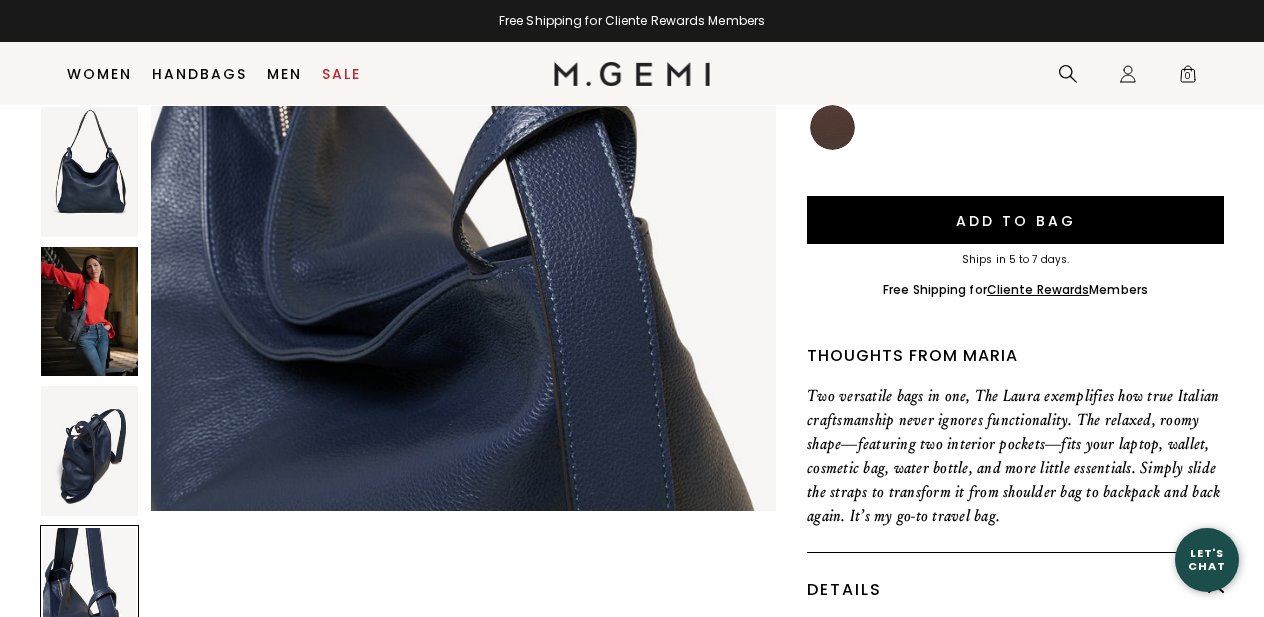scroll, scrollTop: 2997, scrollLeft: 0, axis: vertical 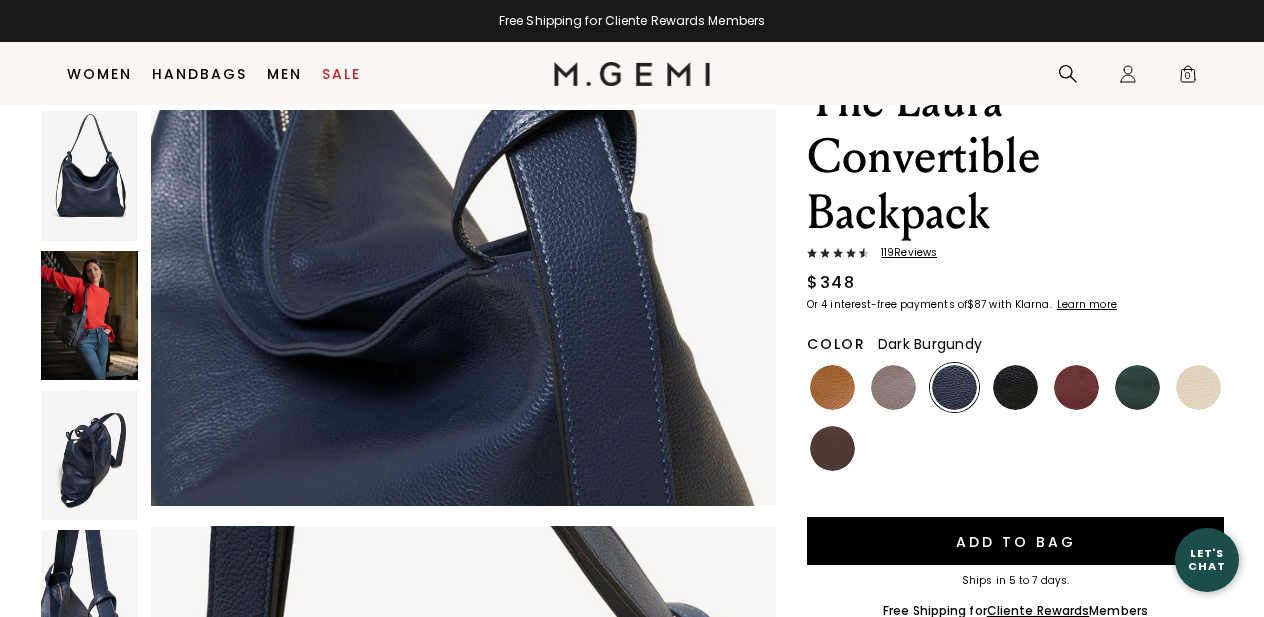 click at bounding box center [1076, 387] 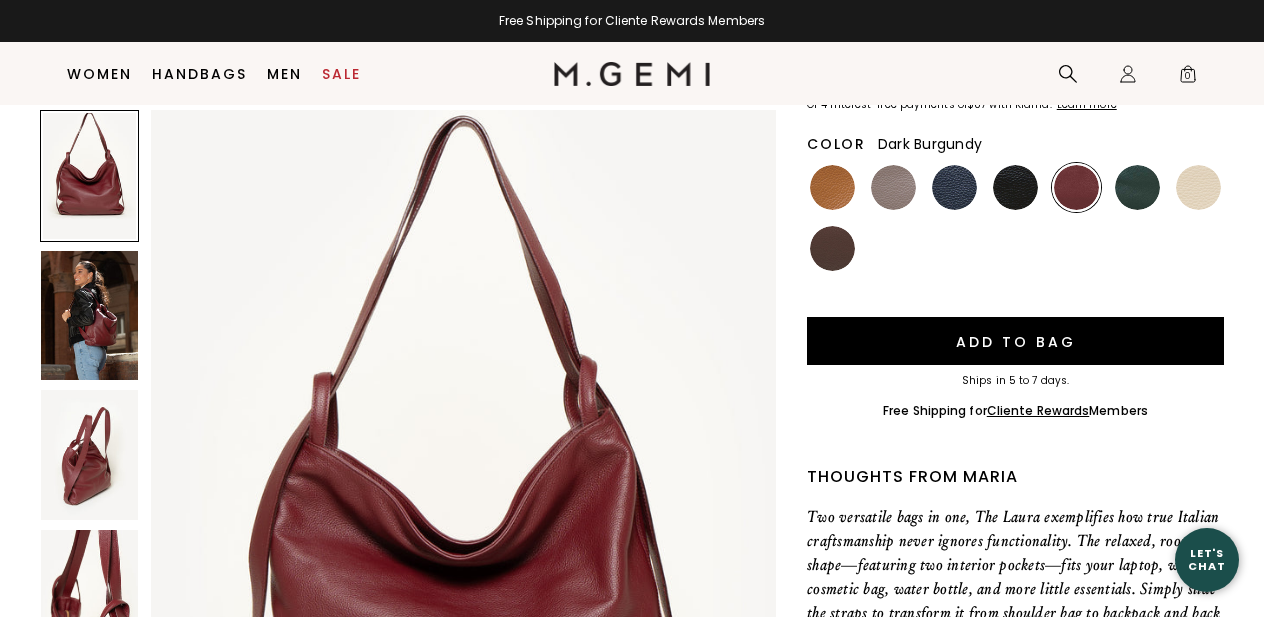 scroll, scrollTop: 317, scrollLeft: 0, axis: vertical 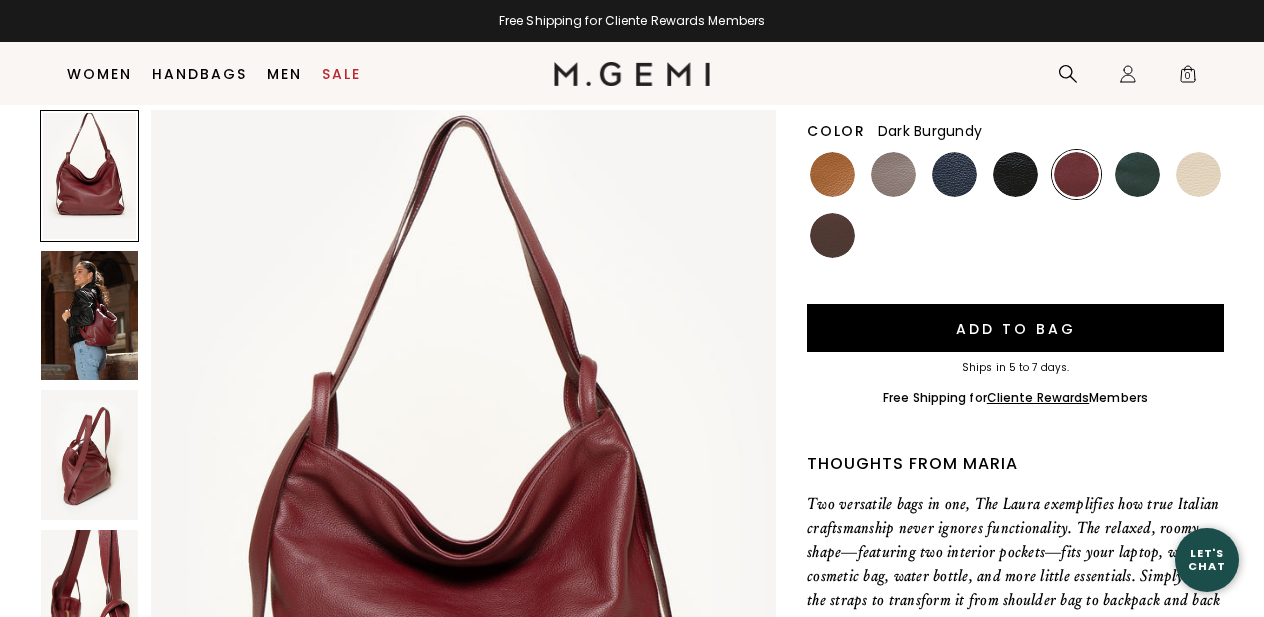 click at bounding box center (89, 316) 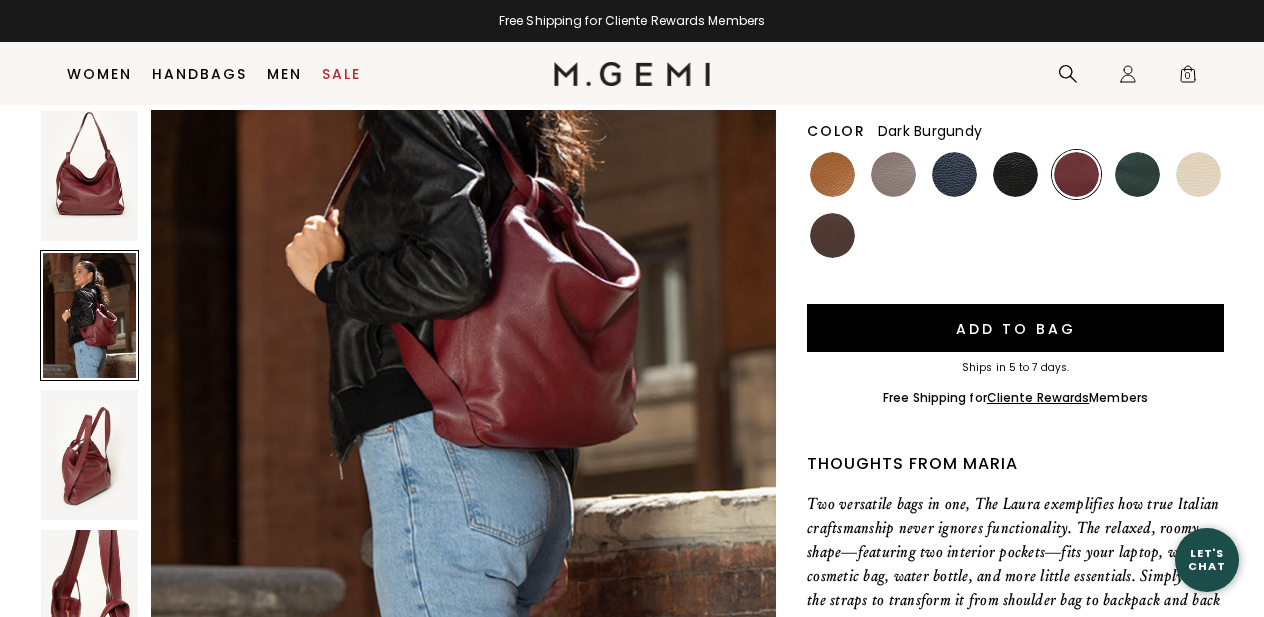 scroll, scrollTop: 1155, scrollLeft: 0, axis: vertical 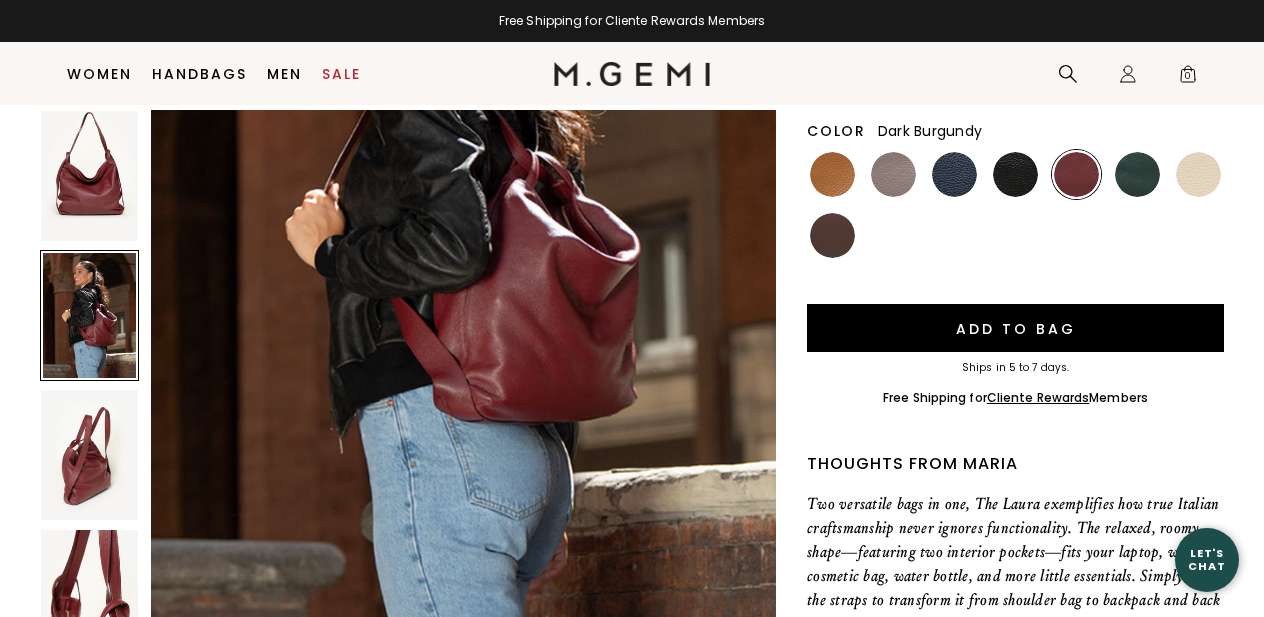 click on "The Laura Convertible Backpack 119  Review s $348
Or 4 interest-free payments of  $87   with Klarna Learn more
Color  Dark Burgundy Add to Bag Ships in 5 to 7 days. Free Shipping for  Cliente Rewards  Members Thoughts from Maria Two versatile bags in one, The Laura exemplifies how true Italian craftsmanship never ignores functionality. The relaxed, roomy shape—featuring two interior pockets—fits your laptop, wallet, cosmetic bag, water bottle, and more little essentials. Simply slide the straps to transform it from shoulder bag to backpack and back again. It’s my go-to travel bag.   Details Italian tumbled calf leather
Linen lining
Top-zip closure
Interior: one zip pocket and one slip pocket
40cm W x 36cm H (without strap)/58cm H (with strap), x 10cm D
775g (1.7lb) Handmade in Abruzzo, Italy Shipping" at bounding box center (1015, 425) 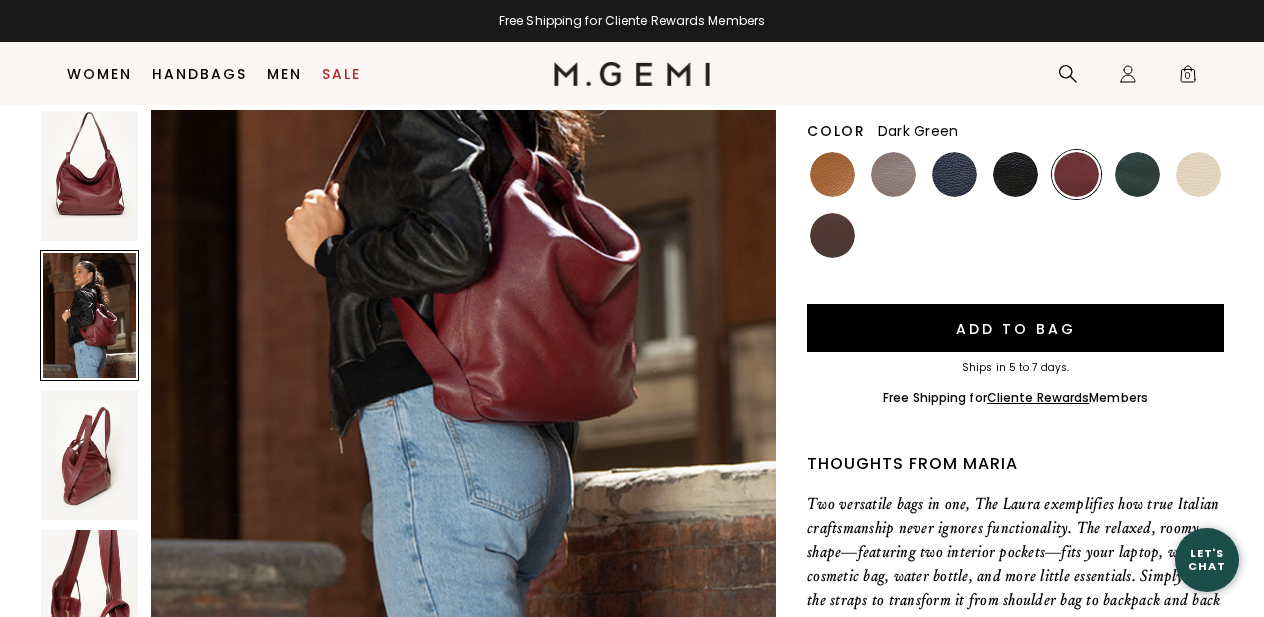 click at bounding box center (1137, 174) 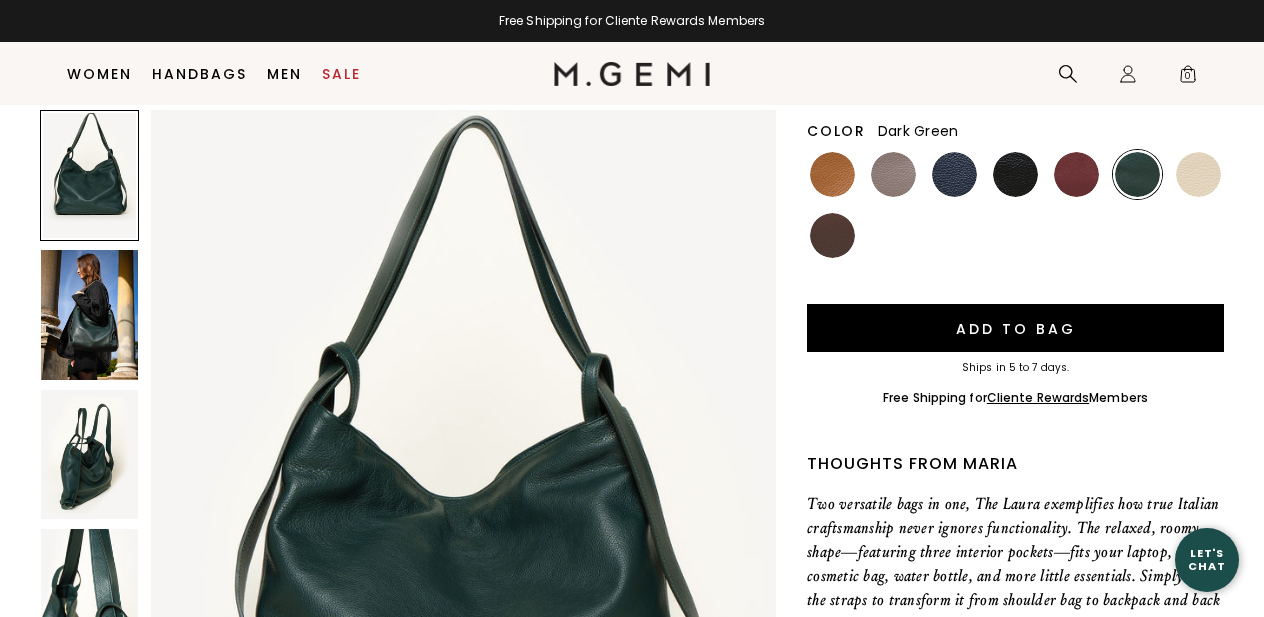 scroll, scrollTop: 0, scrollLeft: 0, axis: both 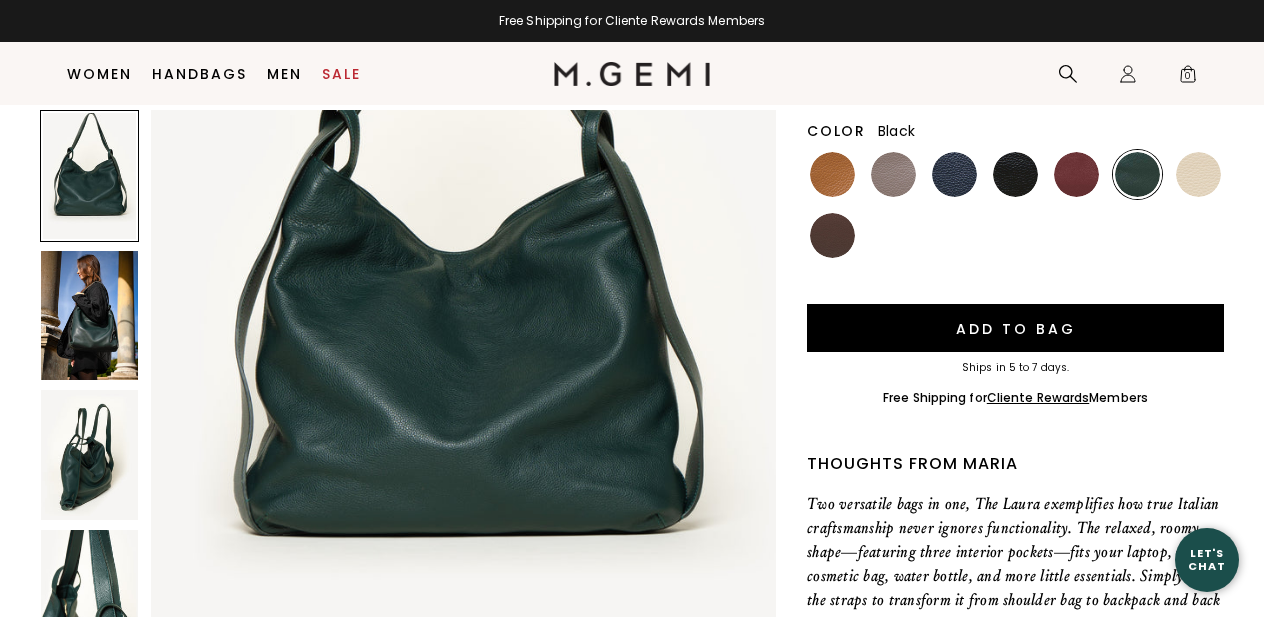 click at bounding box center (1015, 174) 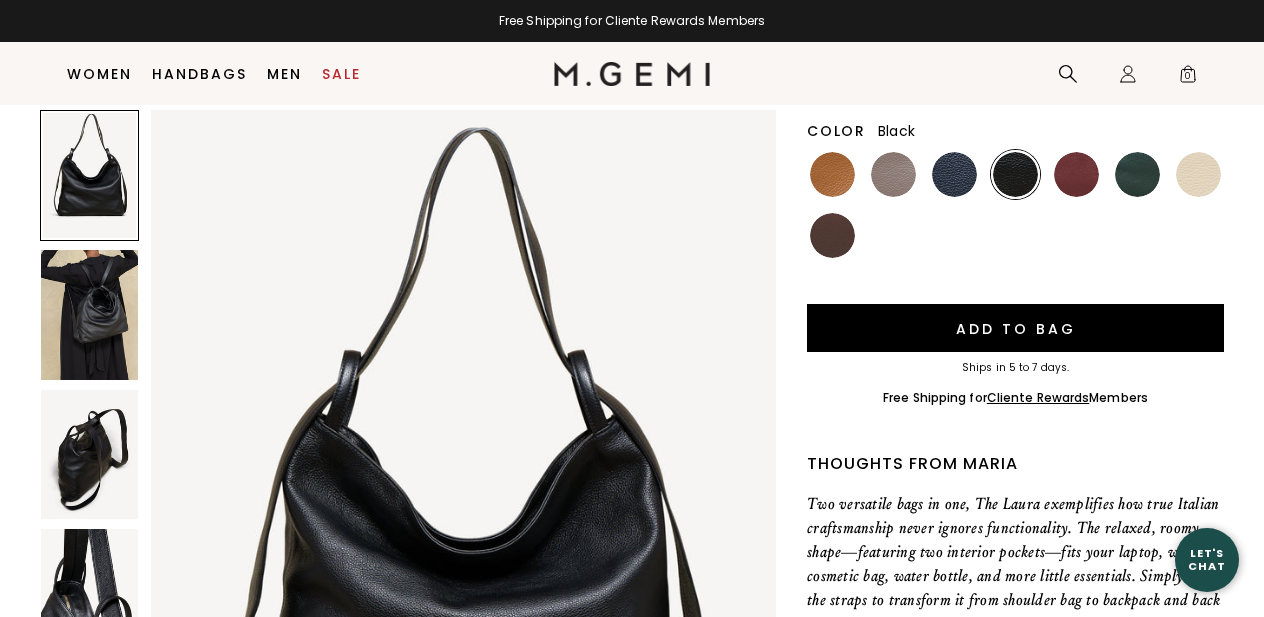 scroll, scrollTop: 0, scrollLeft: 0, axis: both 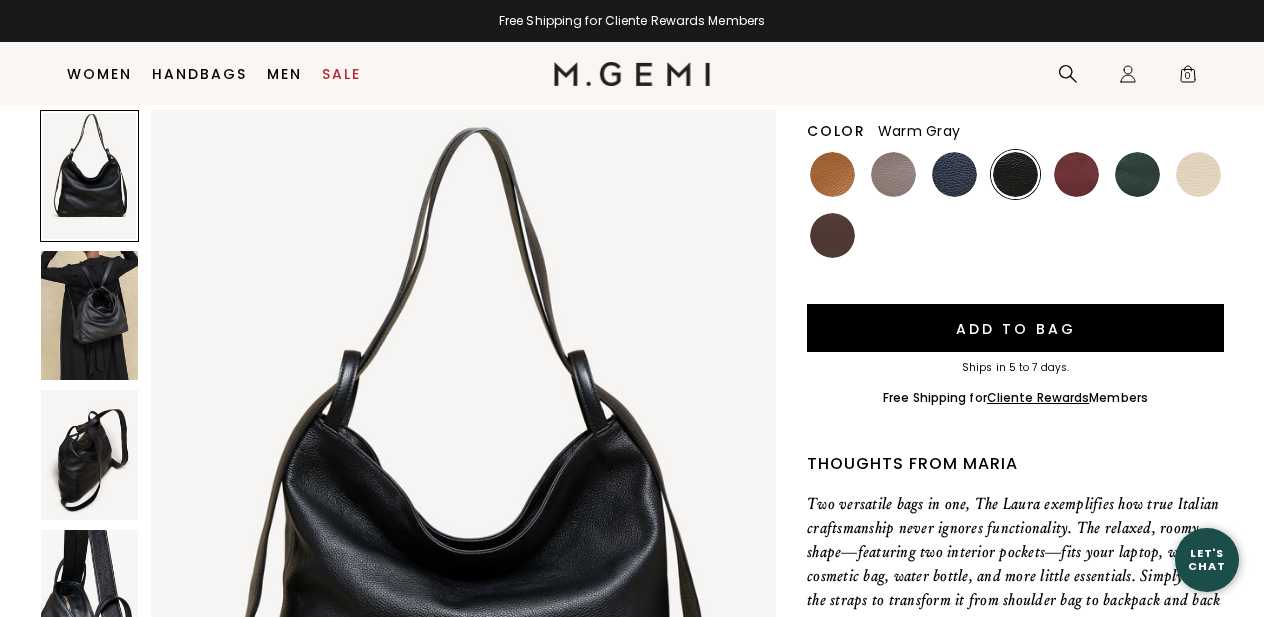 click at bounding box center (832, 174) 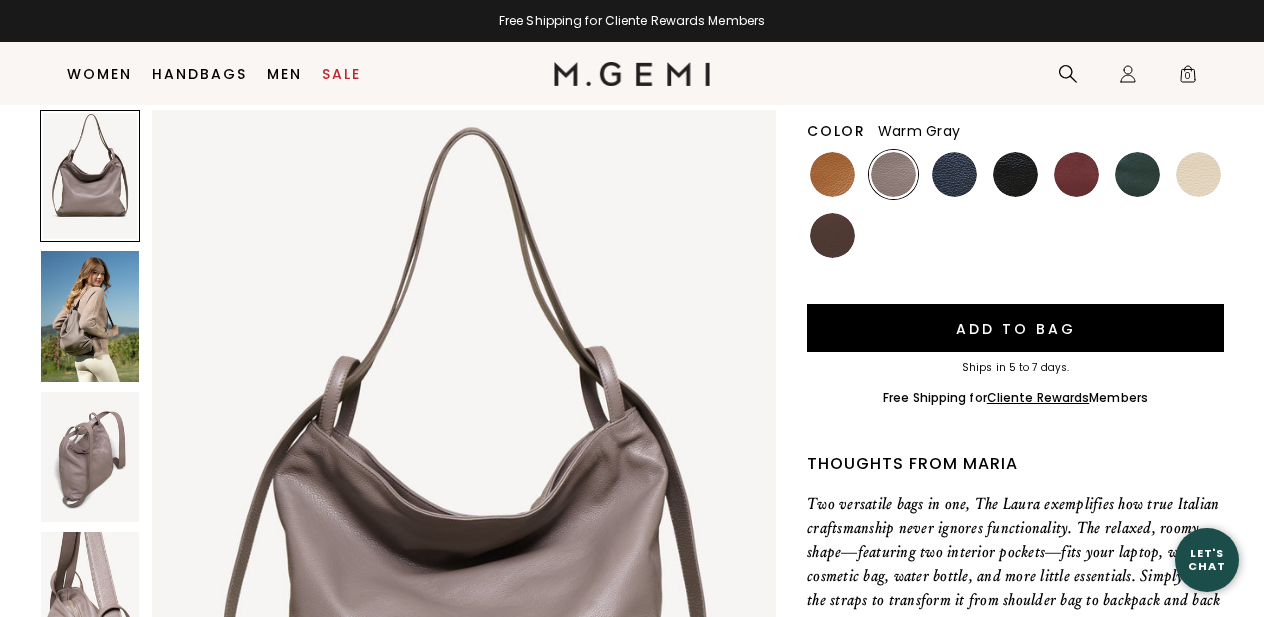 scroll, scrollTop: 0, scrollLeft: 0, axis: both 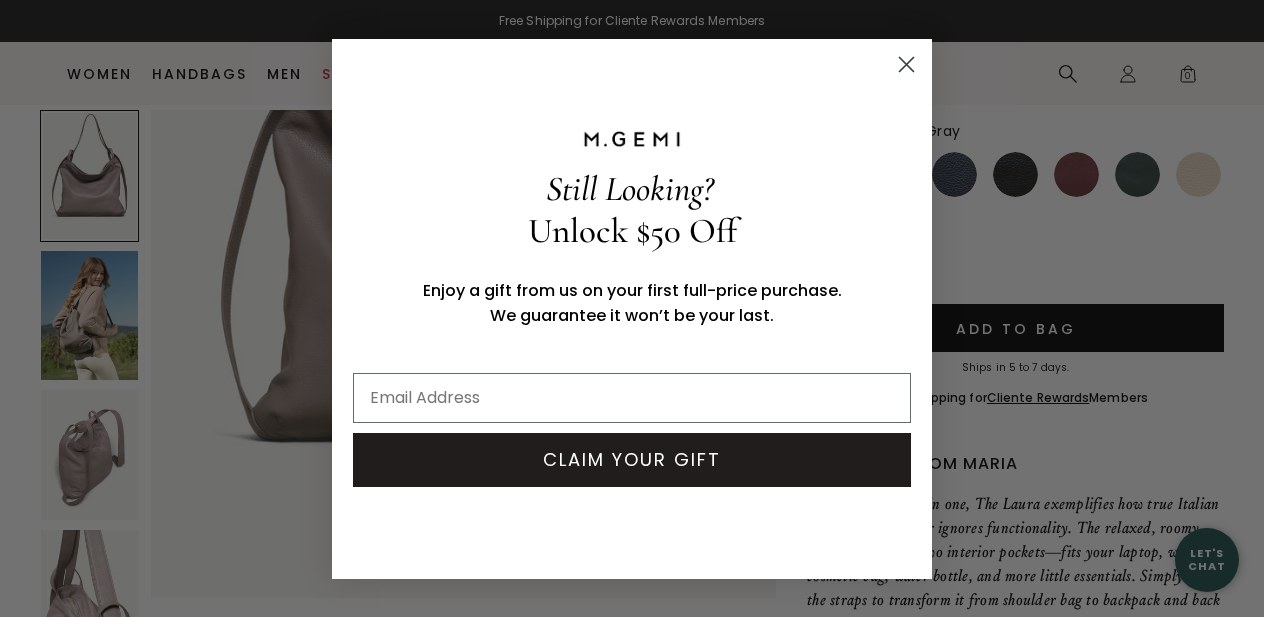 click 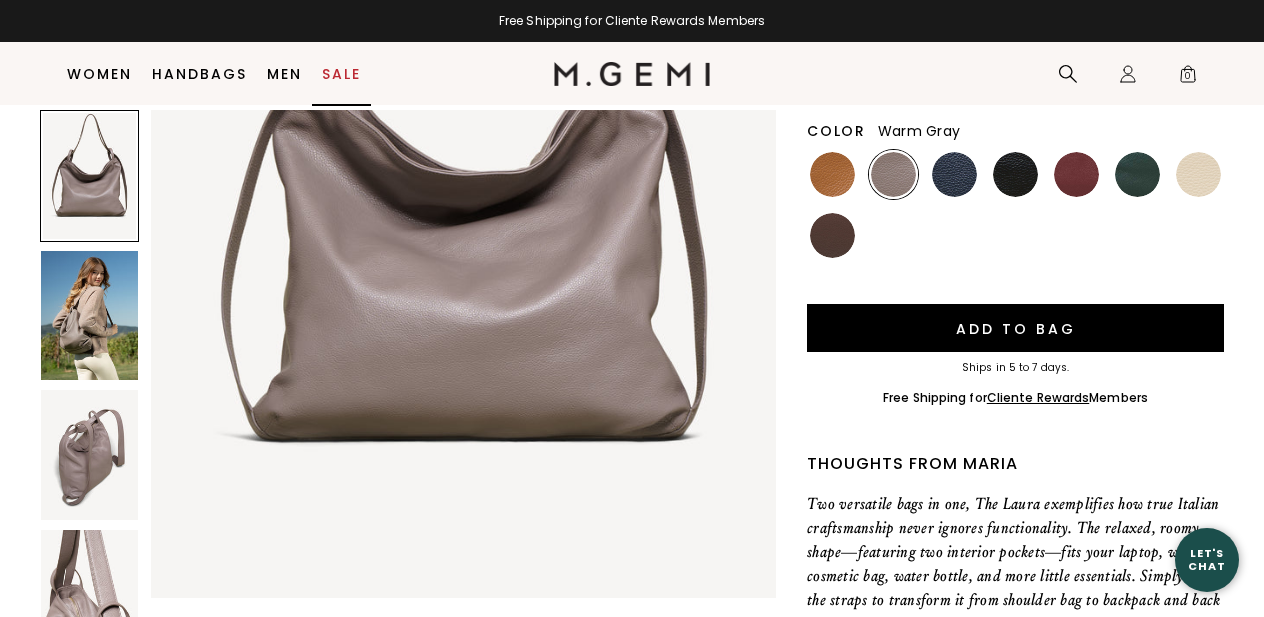 click on "Sale" at bounding box center (341, 74) 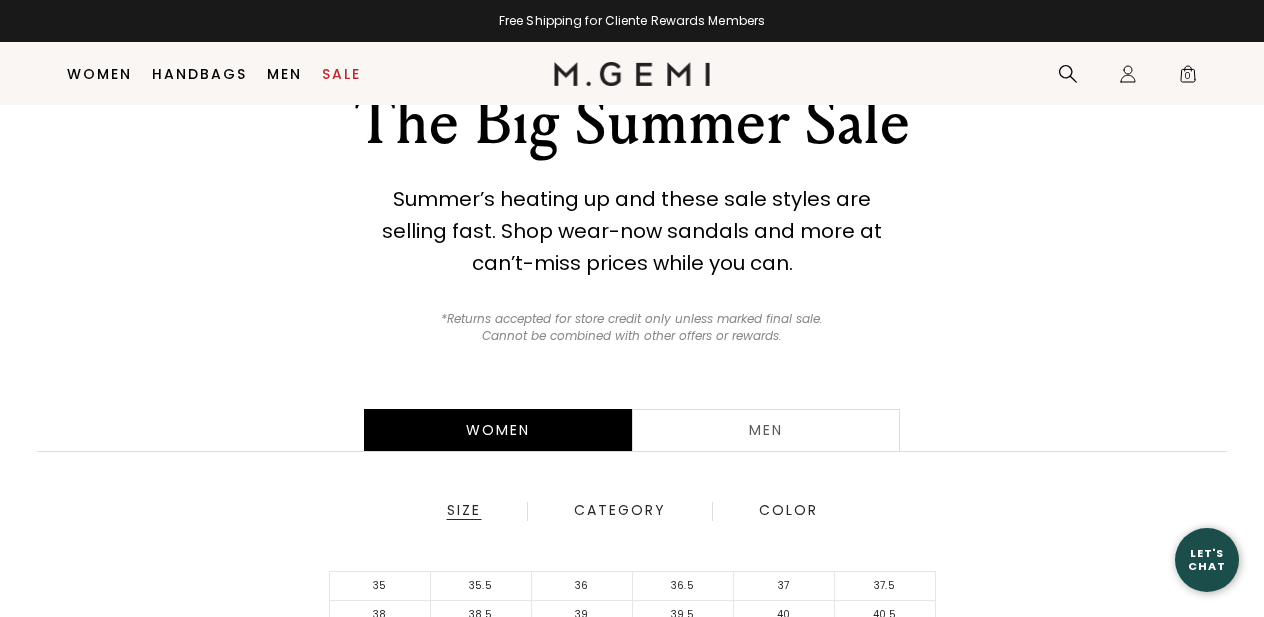 scroll, scrollTop: 300, scrollLeft: 0, axis: vertical 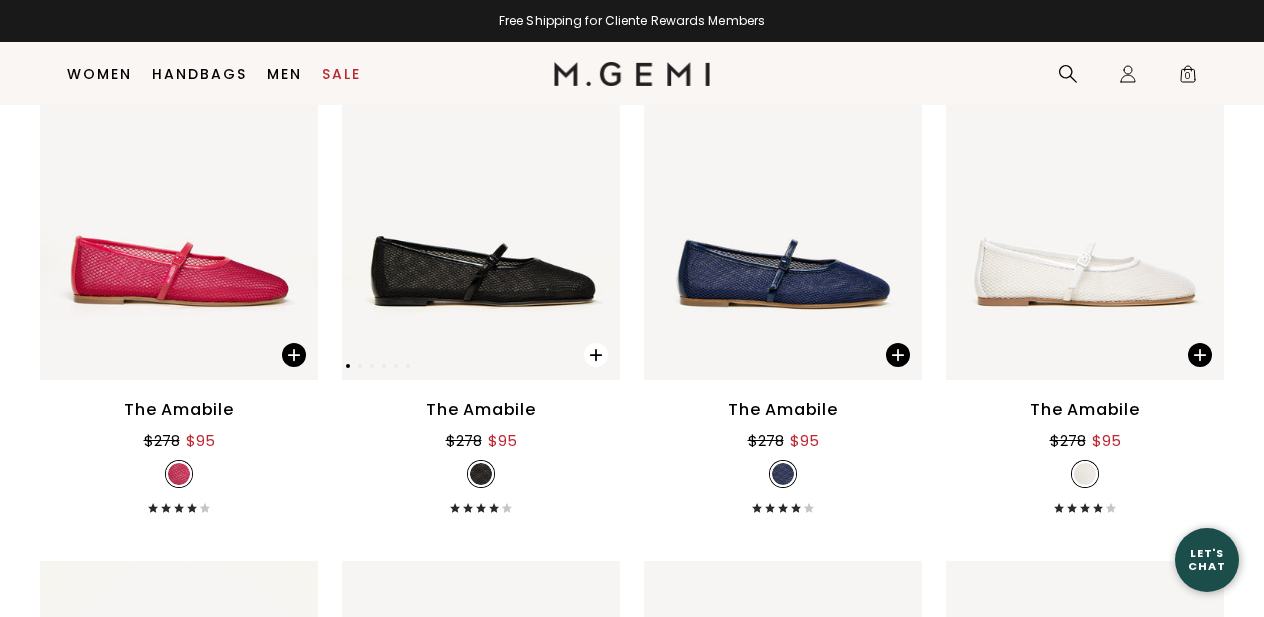 click at bounding box center [596, 355] 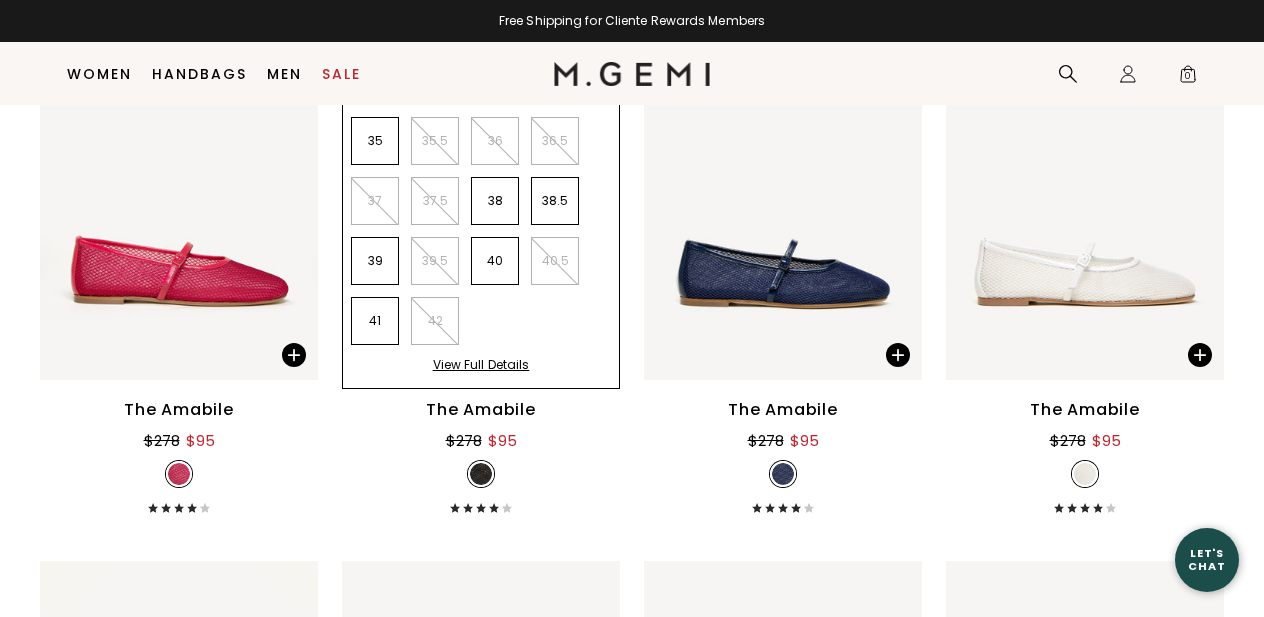click on "The Amabile $278 $95 + 1" at bounding box center (481, 455) 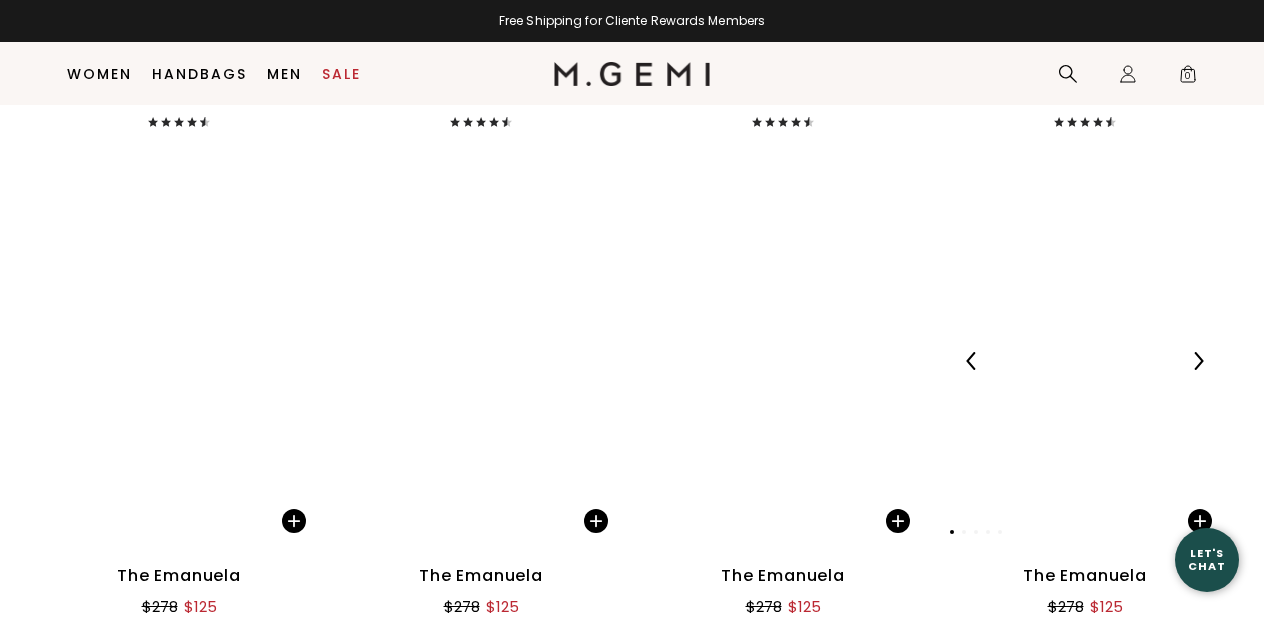 scroll, scrollTop: 12280, scrollLeft: 0, axis: vertical 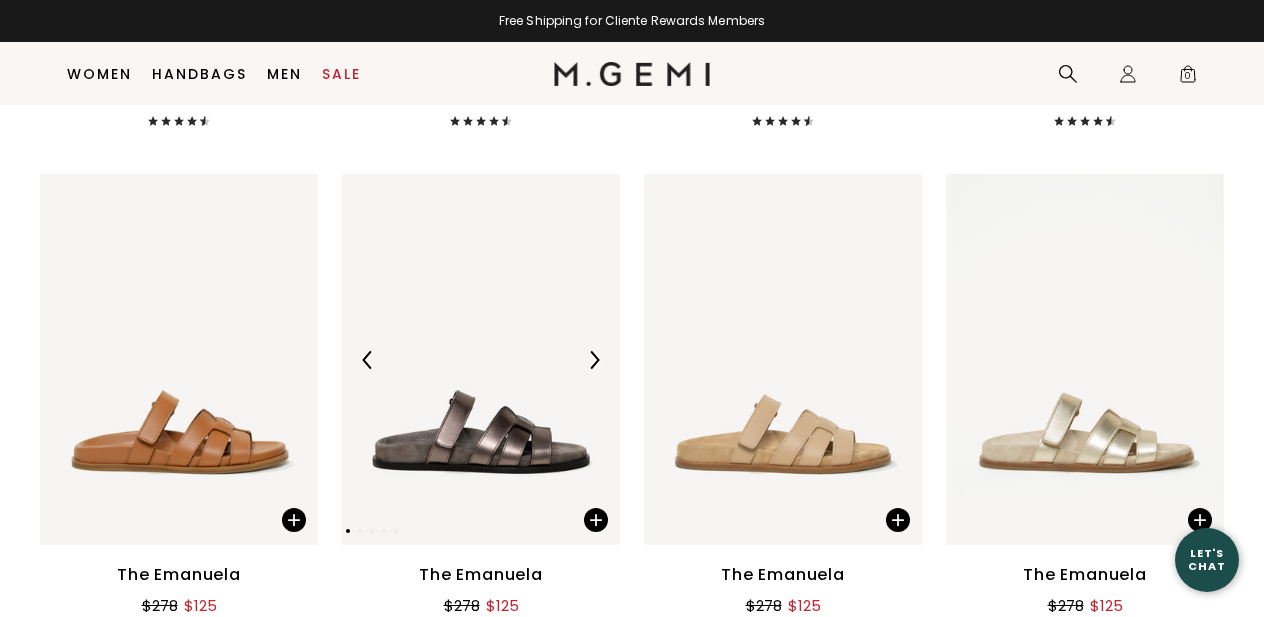 click at bounding box center (481, 359) 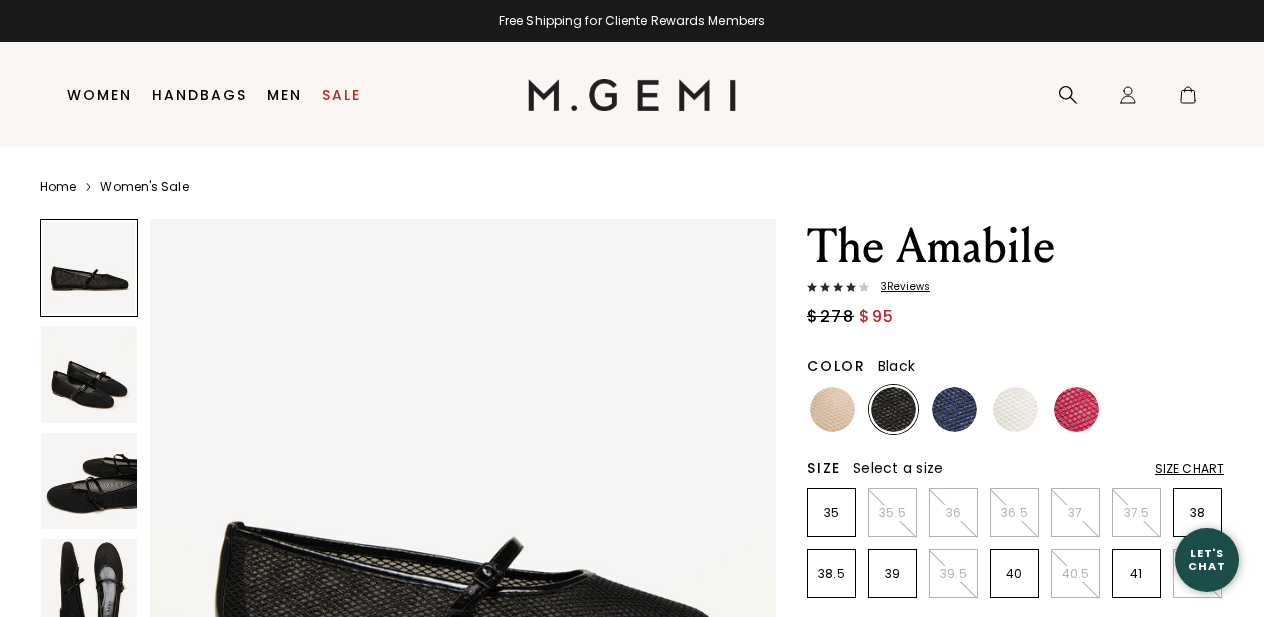 scroll, scrollTop: 0, scrollLeft: 0, axis: both 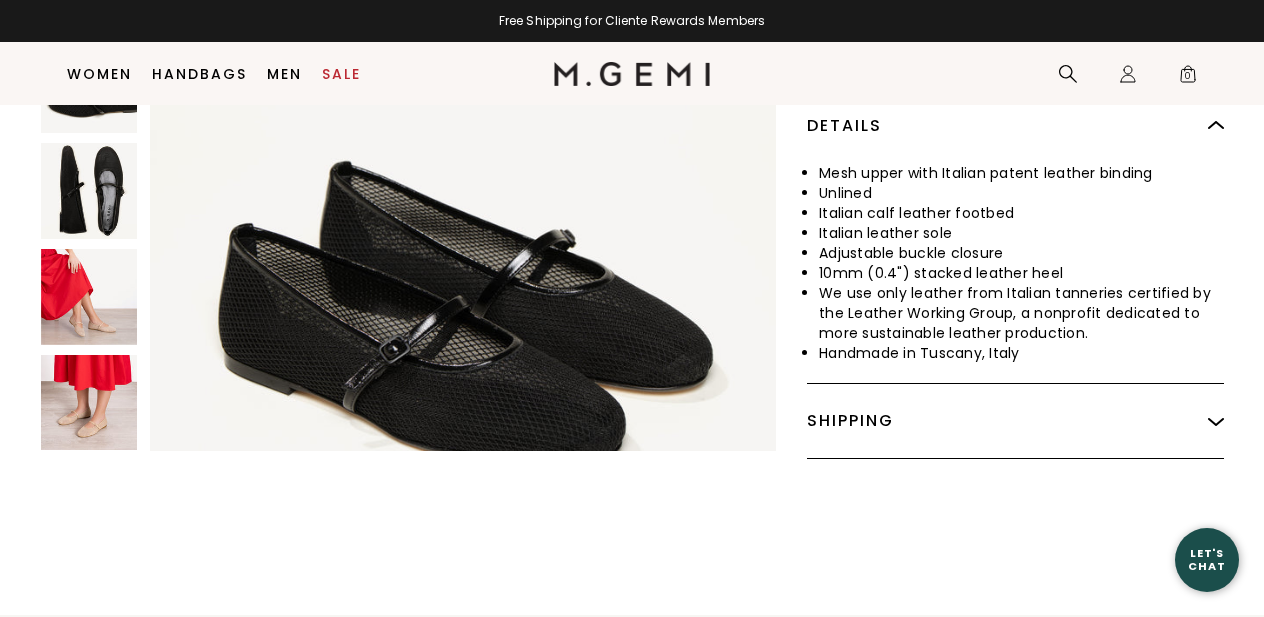 click at bounding box center (89, 297) 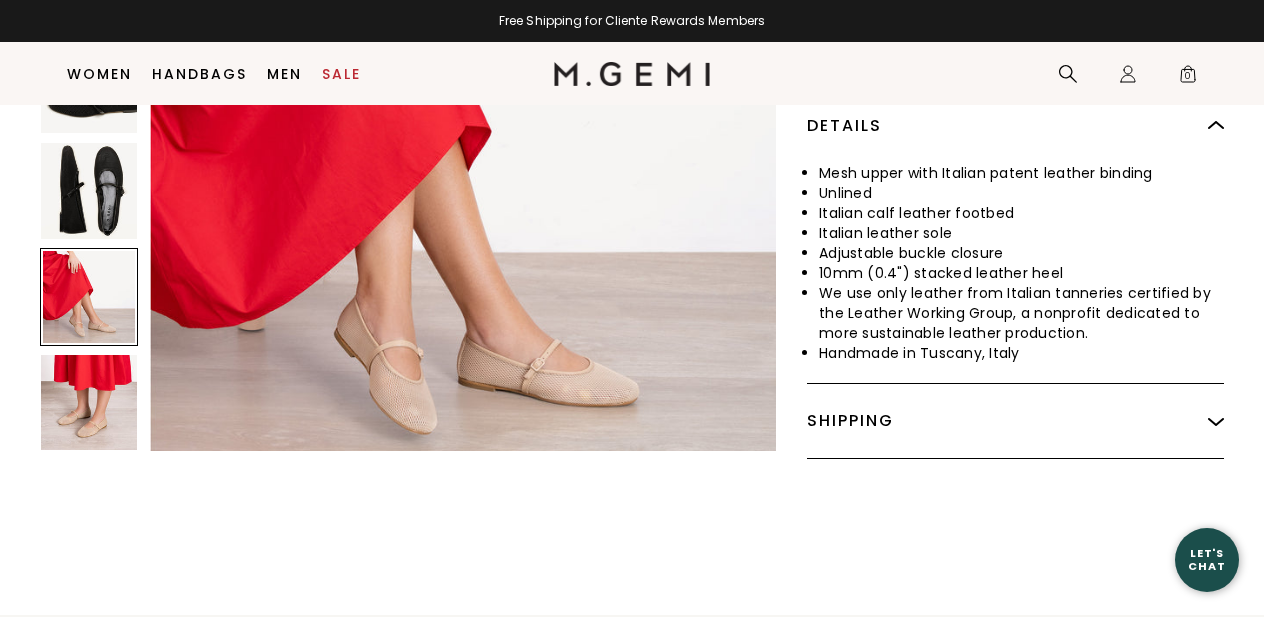 scroll, scrollTop: 2585, scrollLeft: 0, axis: vertical 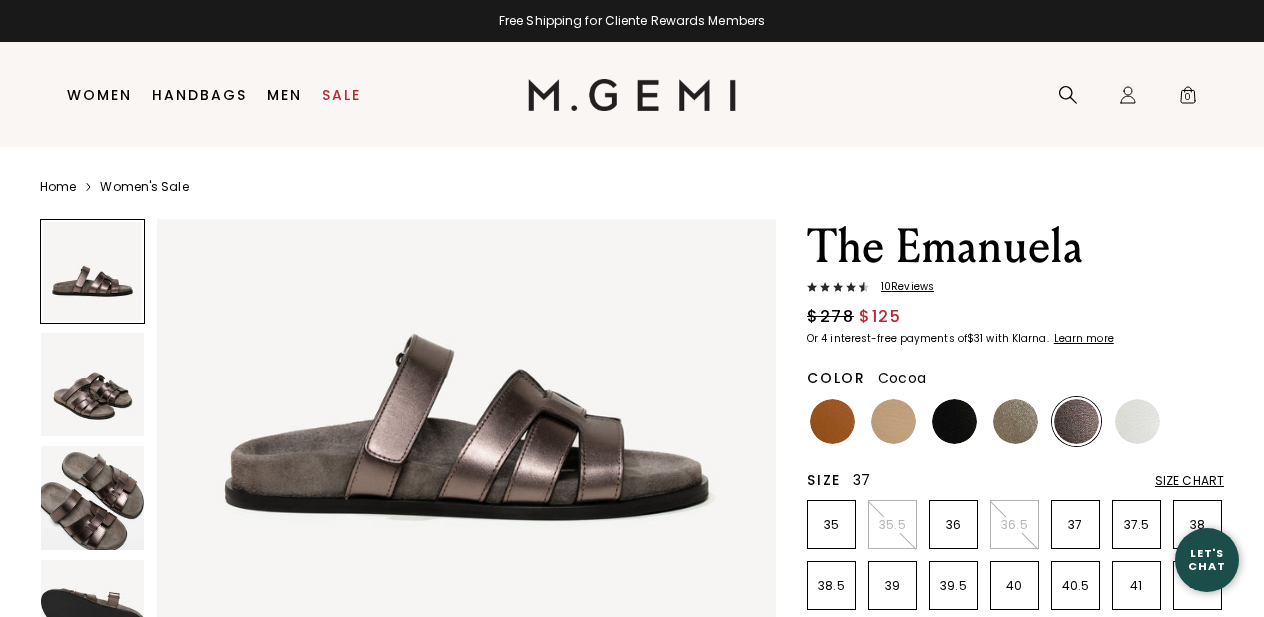 click on "37" at bounding box center (1075, 525) 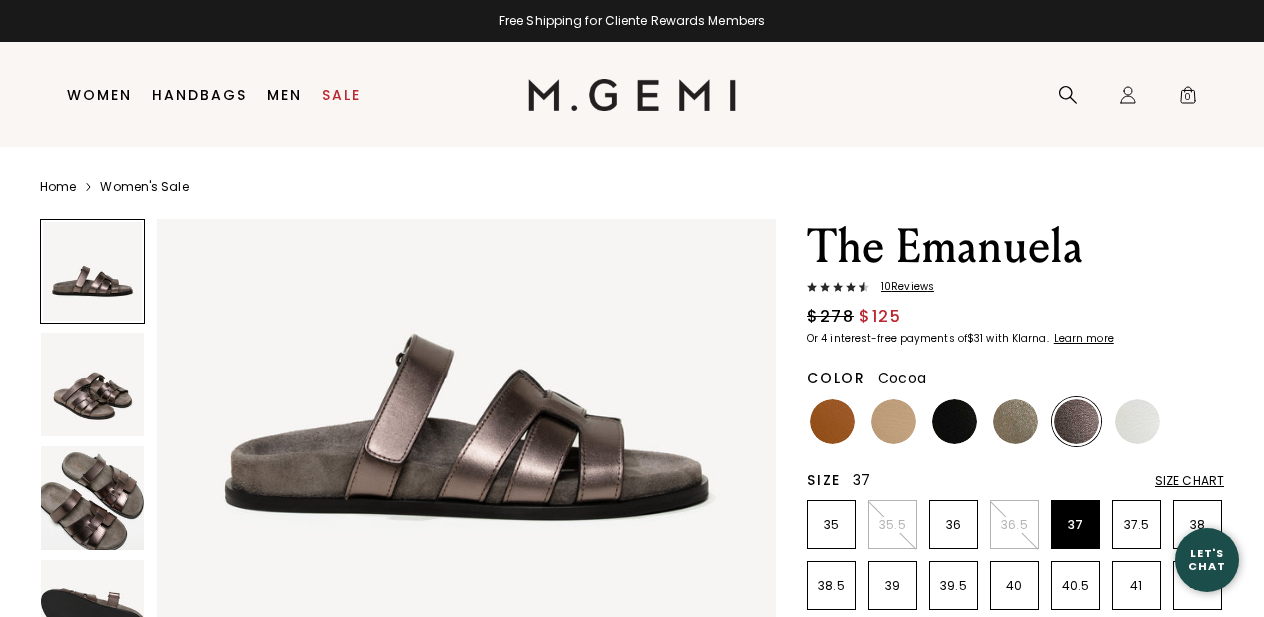 scroll, scrollTop: 0, scrollLeft: 0, axis: both 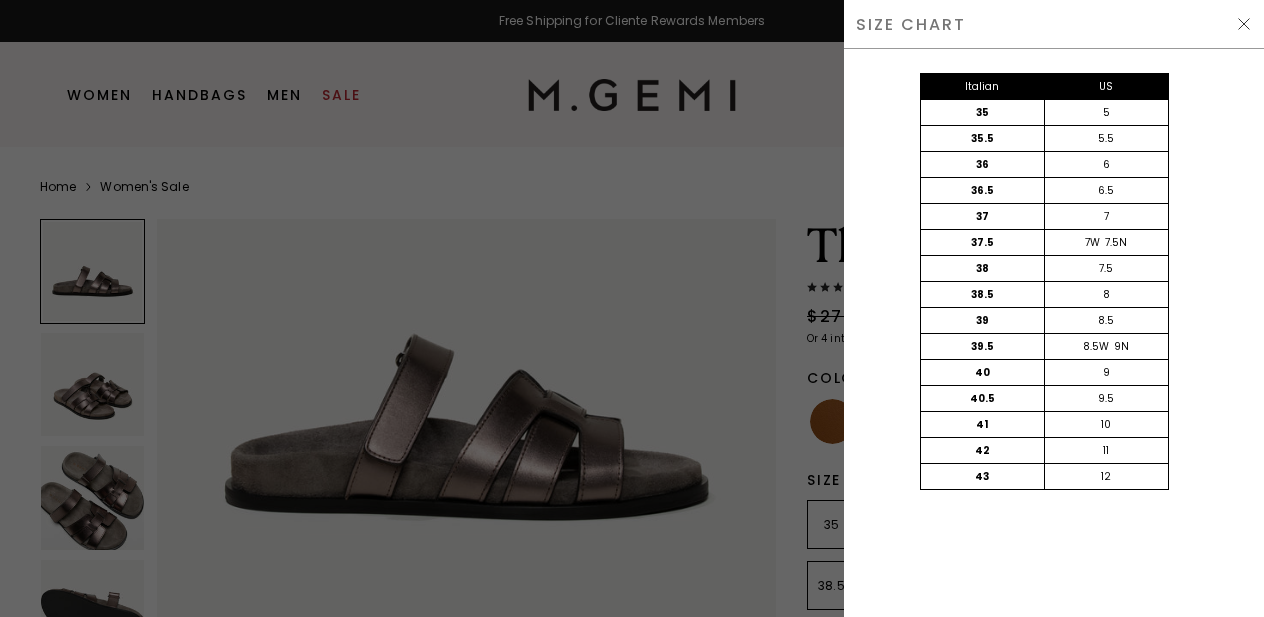 click at bounding box center (632, 308) 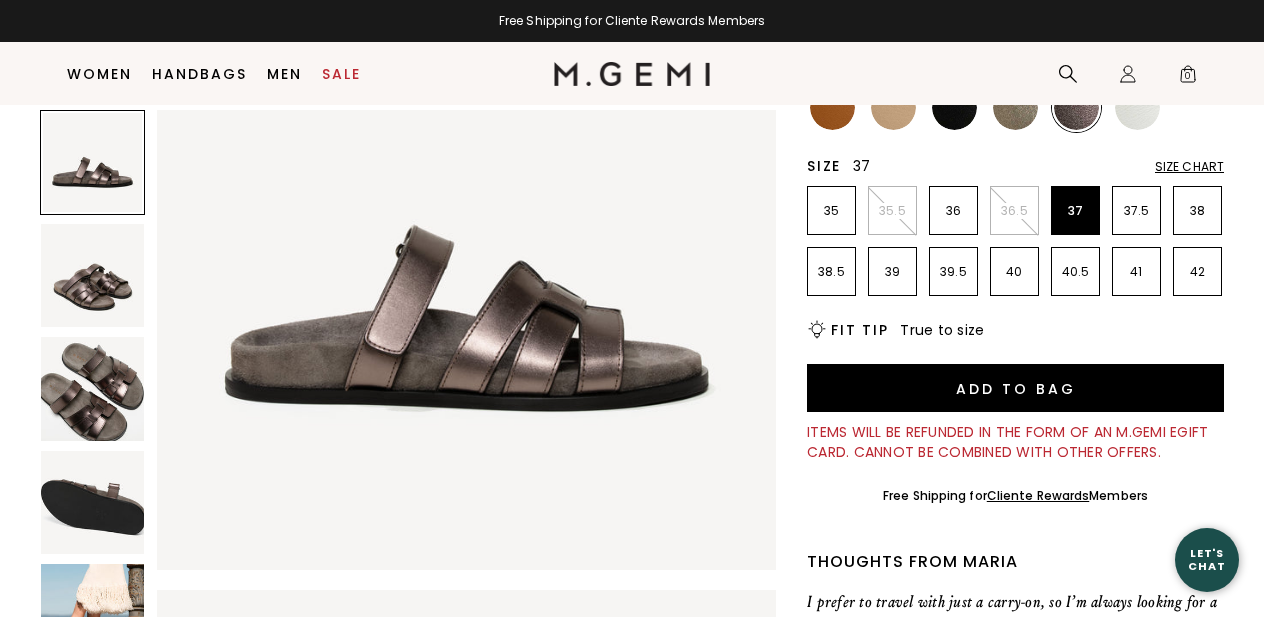 scroll, scrollTop: 274, scrollLeft: 0, axis: vertical 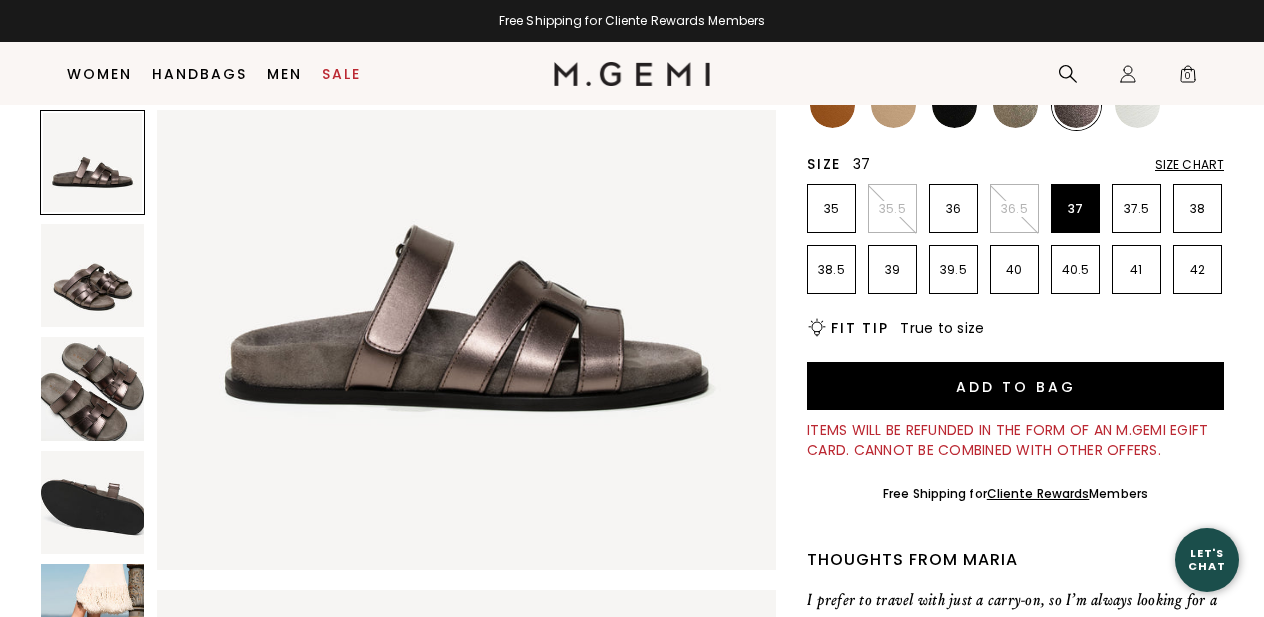 click at bounding box center (92, 388) 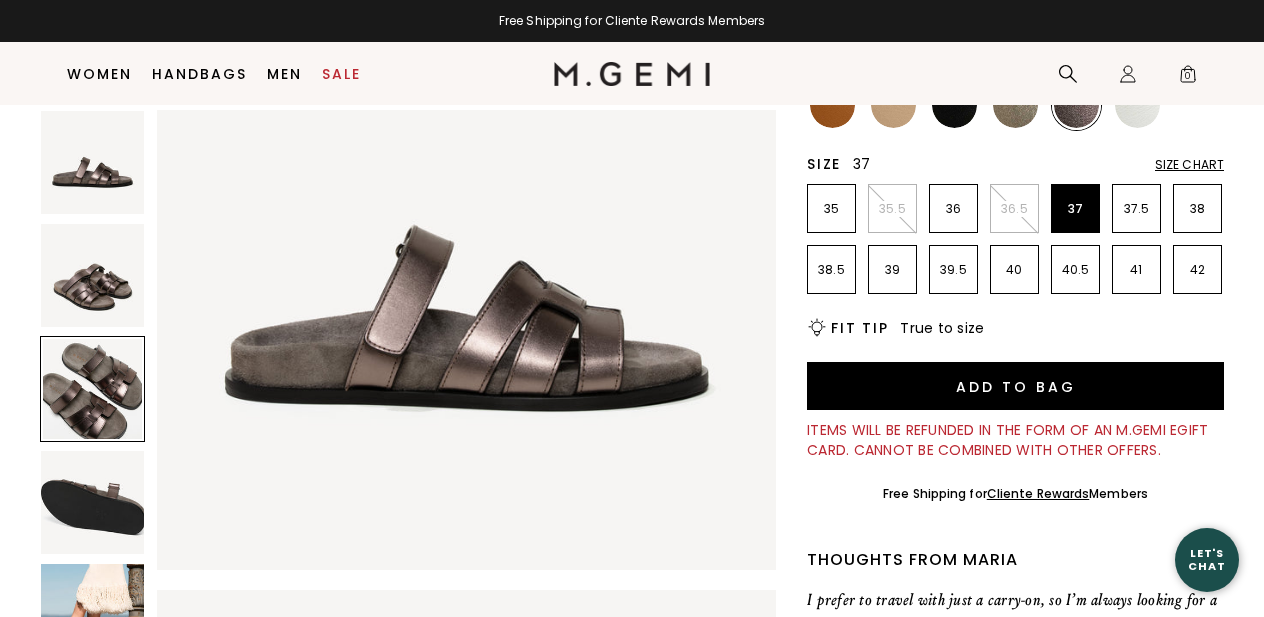scroll, scrollTop: 1278, scrollLeft: 0, axis: vertical 